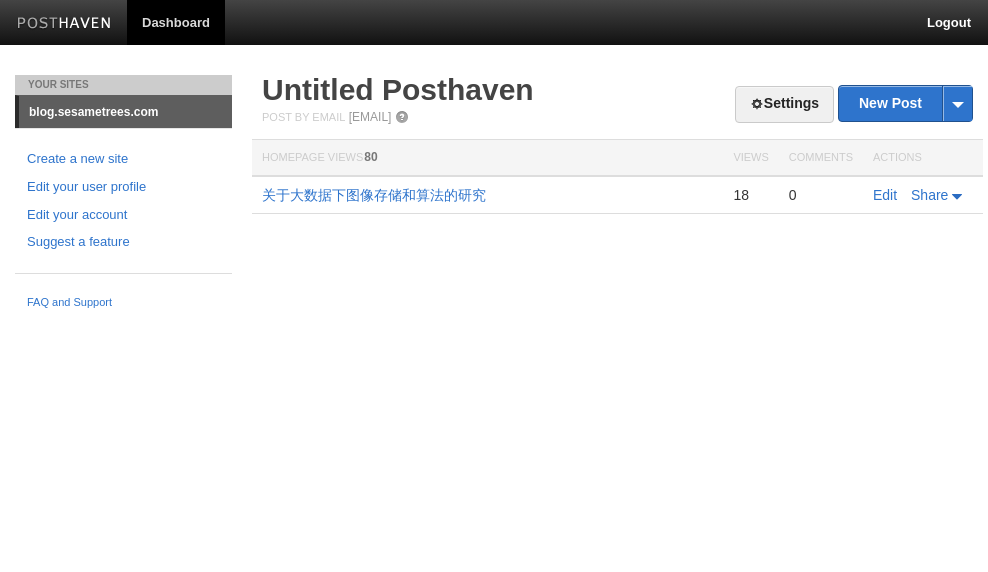scroll, scrollTop: 0, scrollLeft: 0, axis: both 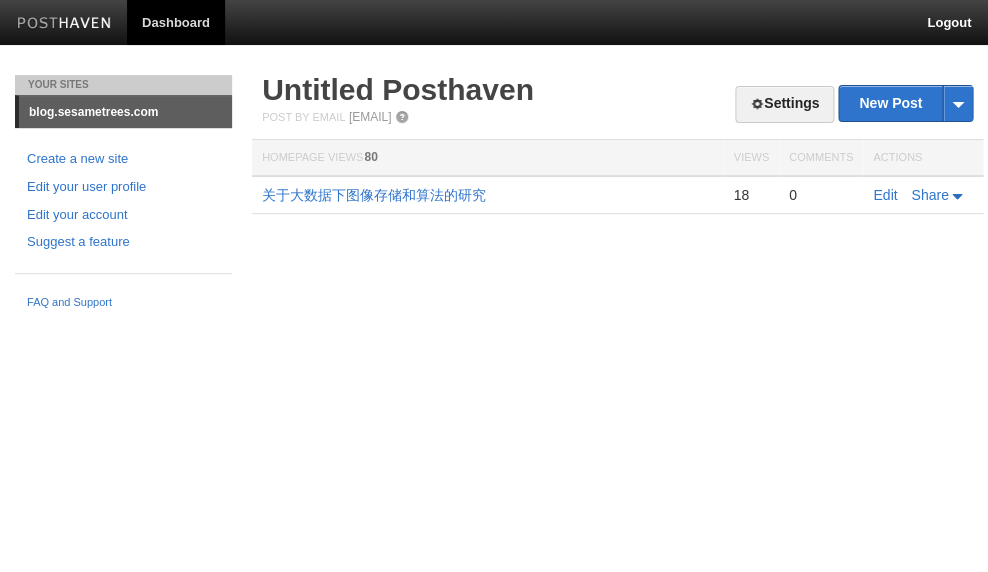 click on "Untitled Posthaven" at bounding box center [617, 90] 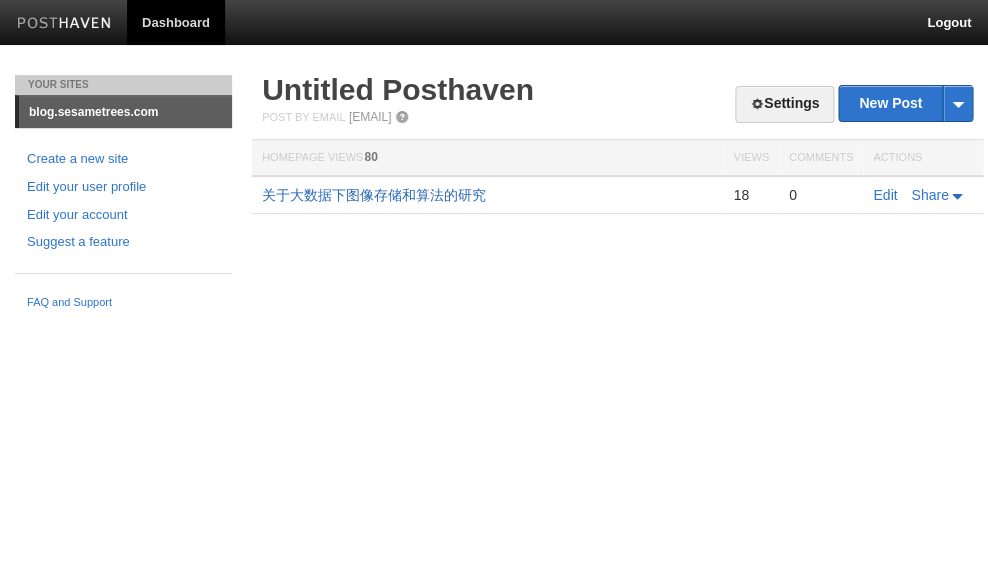 click on "关于大数据下图像存储和算法的研究" at bounding box center [374, 195] 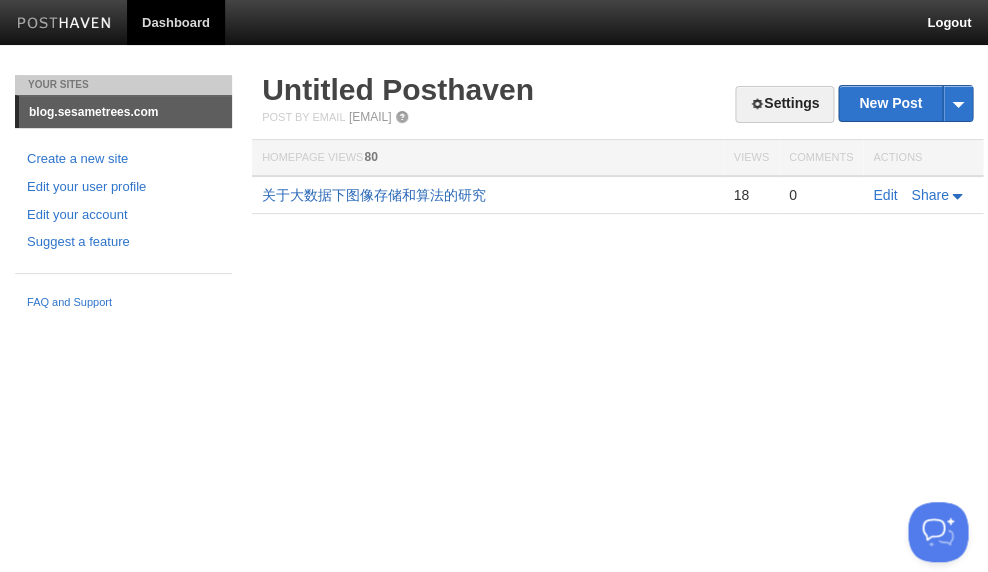 scroll, scrollTop: 0, scrollLeft: 0, axis: both 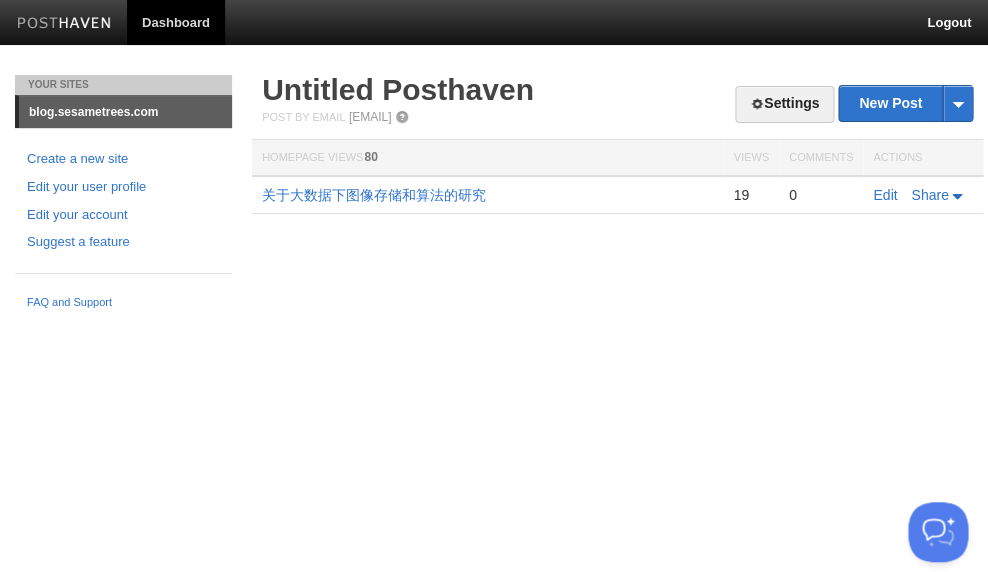 click on "Dashboard" at bounding box center [176, 22] 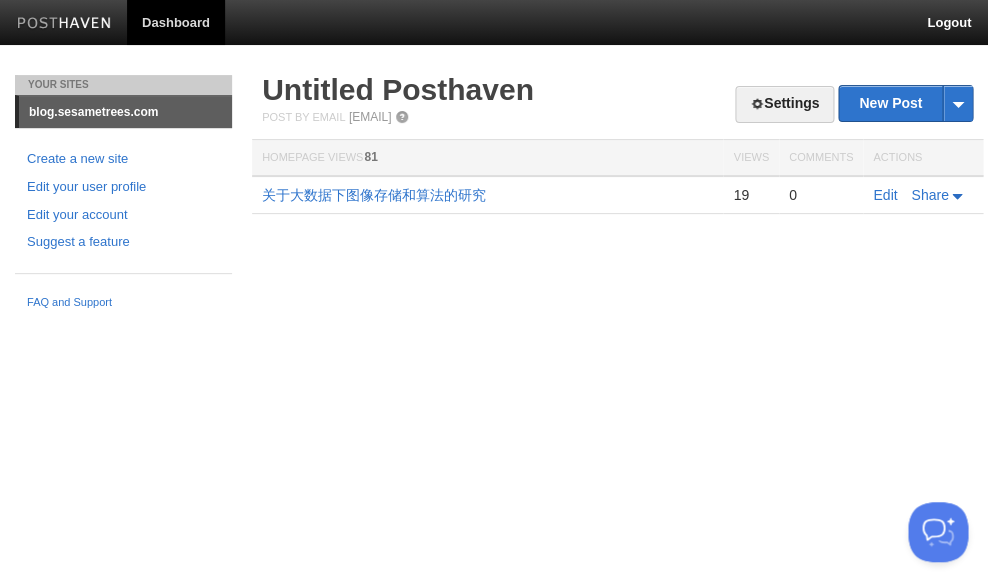 scroll, scrollTop: 0, scrollLeft: 0, axis: both 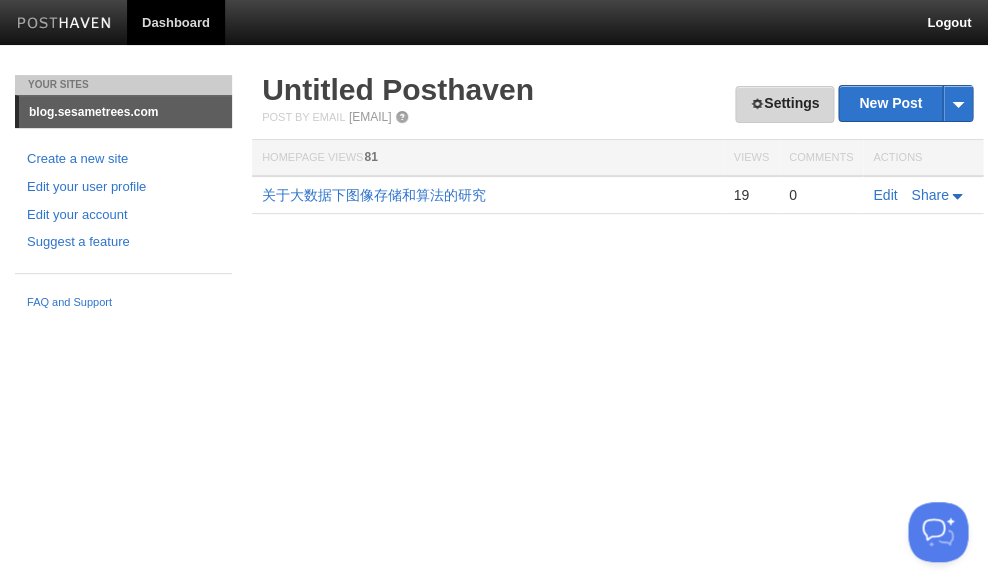 click at bounding box center [757, 104] 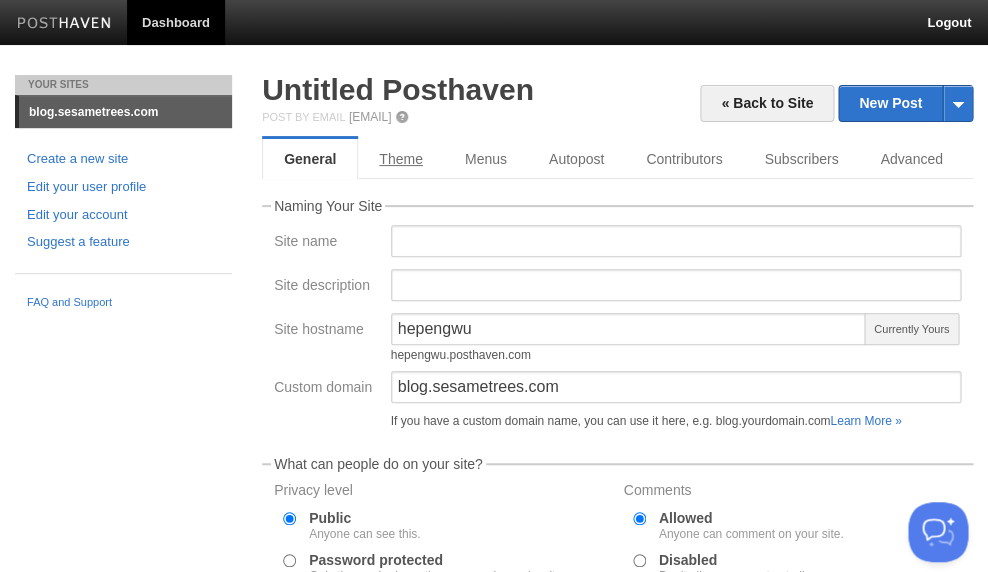 click on "Theme" at bounding box center (401, 159) 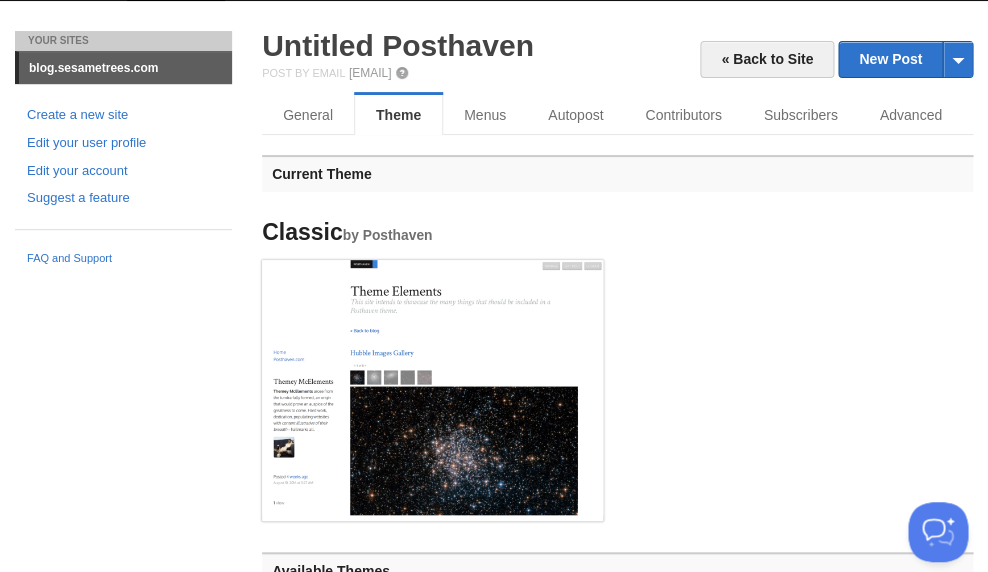 scroll, scrollTop: 43, scrollLeft: 0, axis: vertical 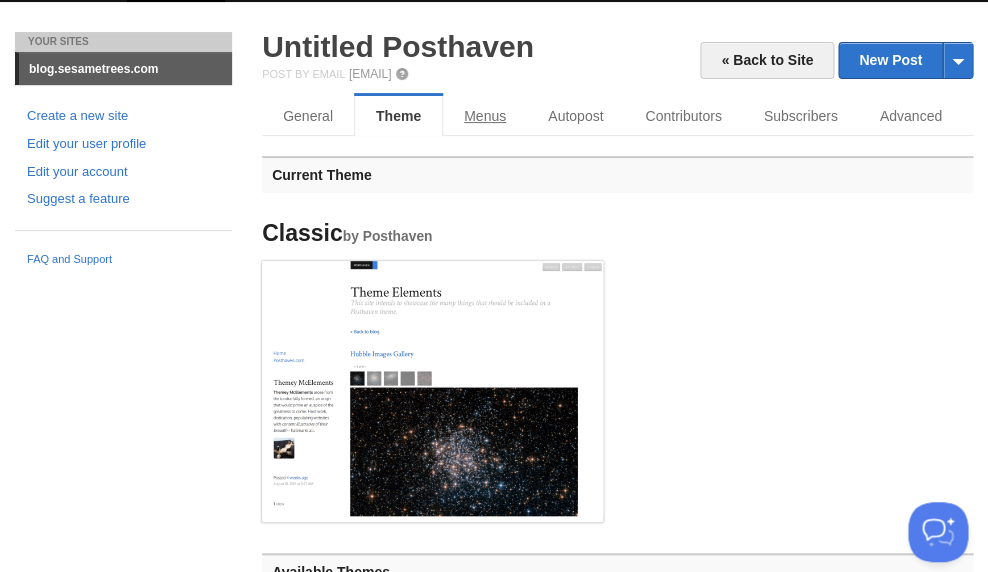 click on "Menus" at bounding box center [485, 116] 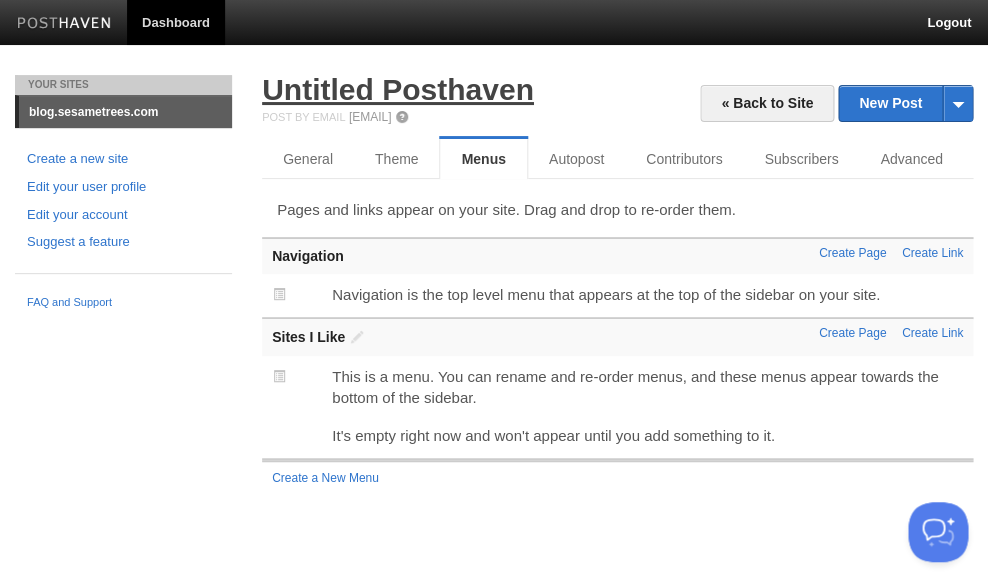 scroll, scrollTop: 0, scrollLeft: 0, axis: both 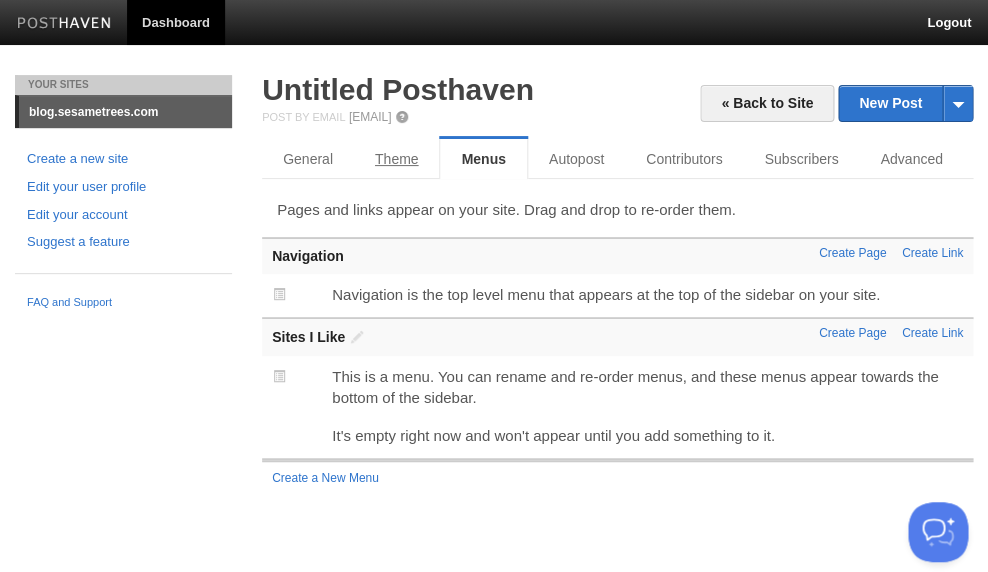 click on "Theme" at bounding box center [397, 159] 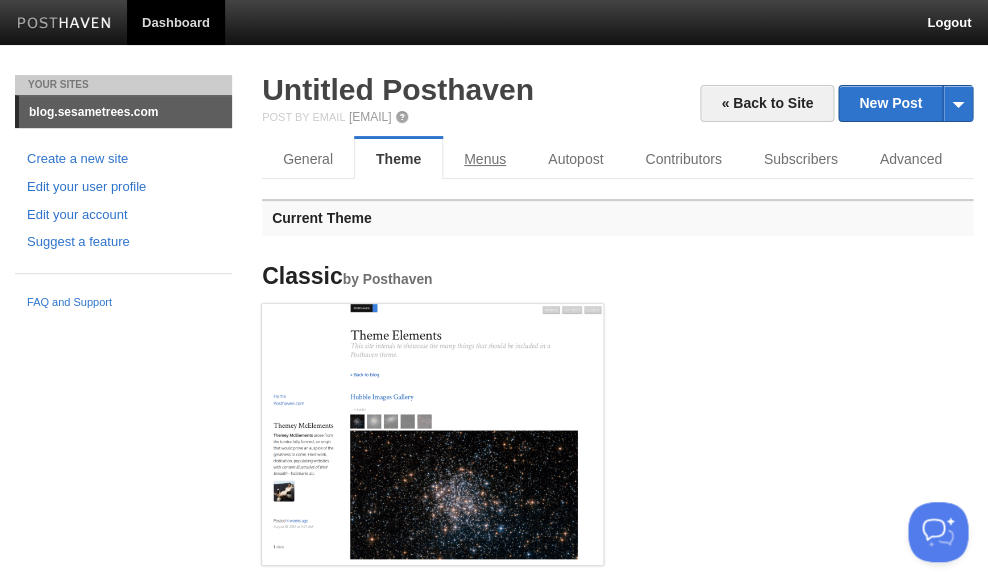 click on "Menus" at bounding box center (485, 159) 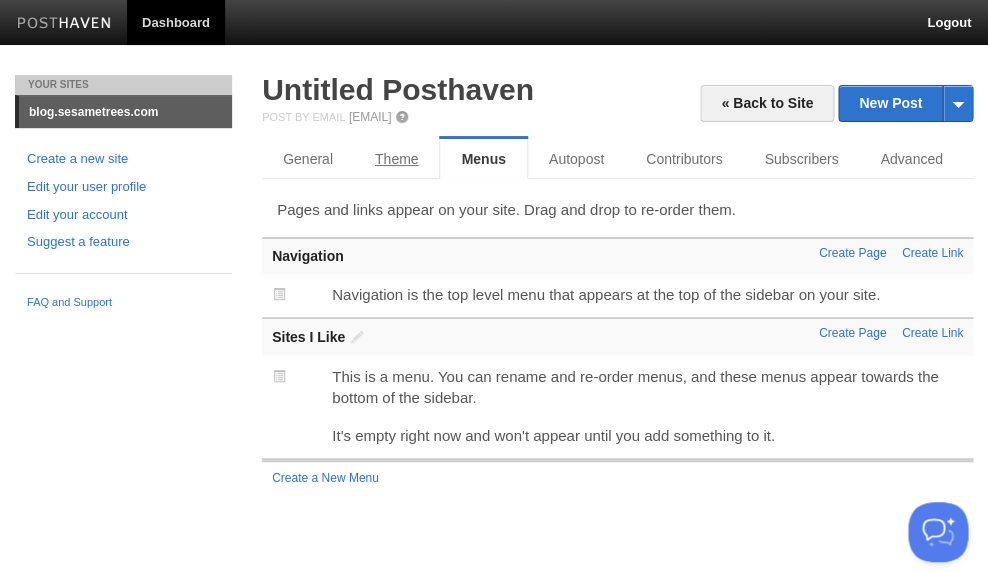 click on "Theme" at bounding box center [397, 159] 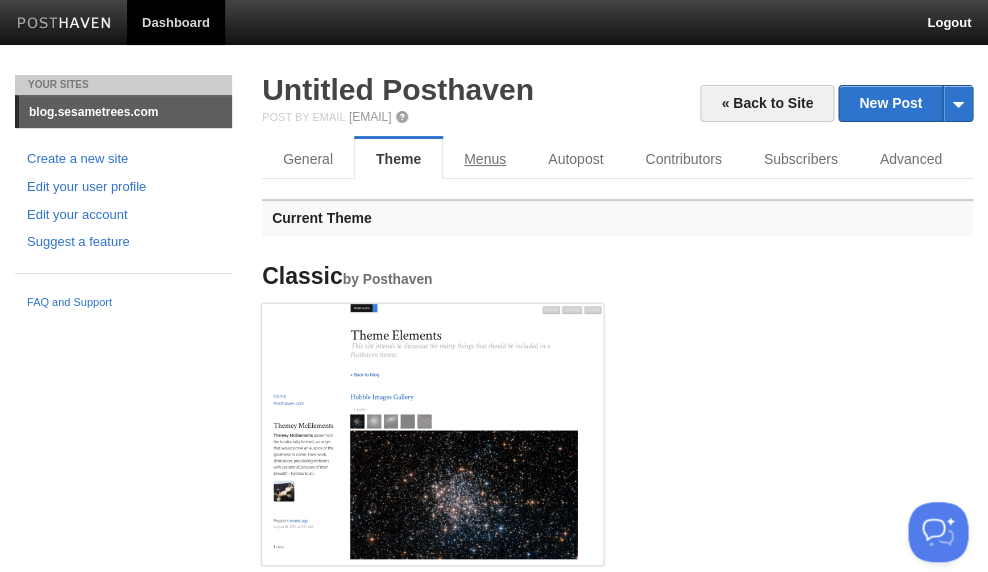 click on "Menus" at bounding box center [485, 159] 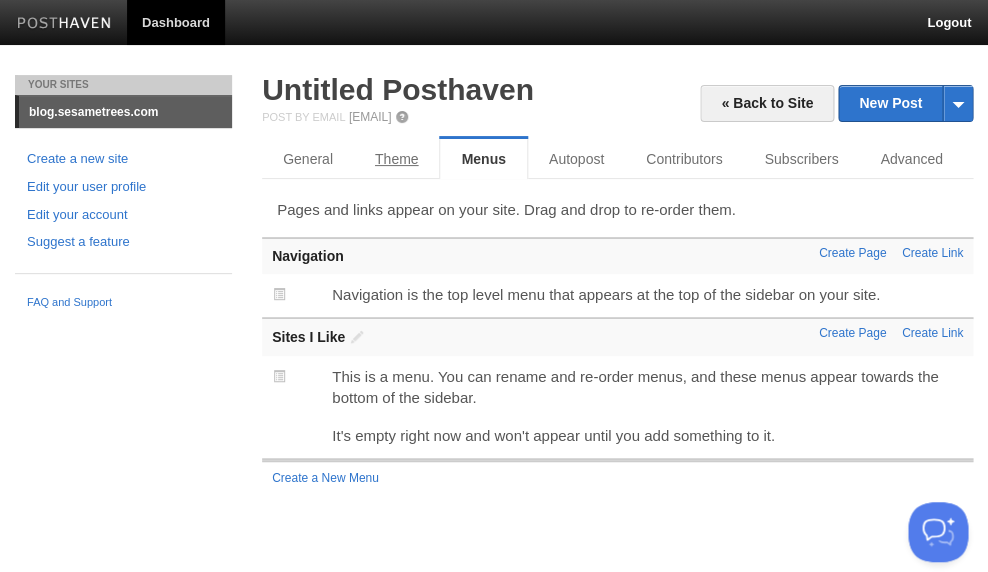 click on "Theme" at bounding box center (397, 159) 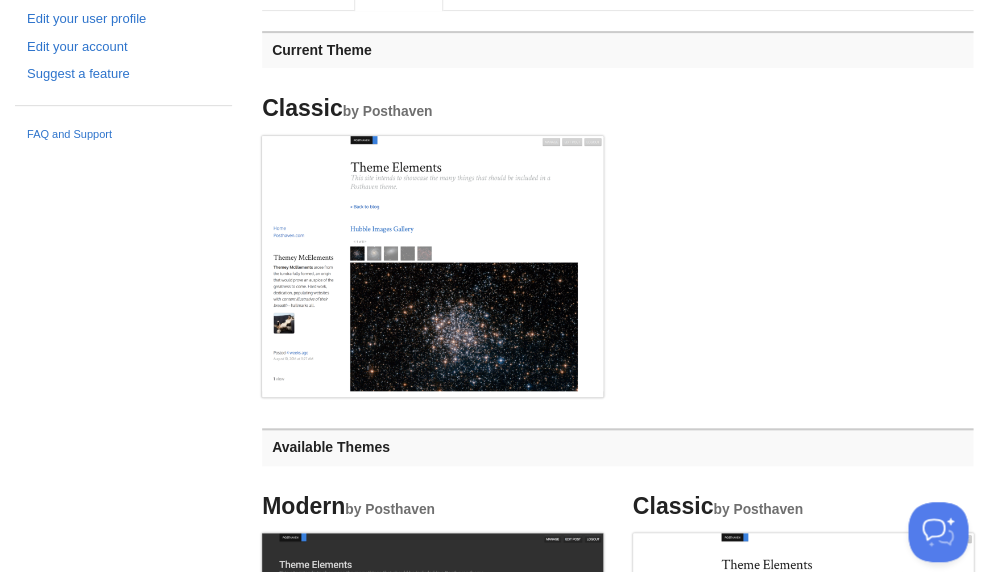 scroll, scrollTop: 32, scrollLeft: 0, axis: vertical 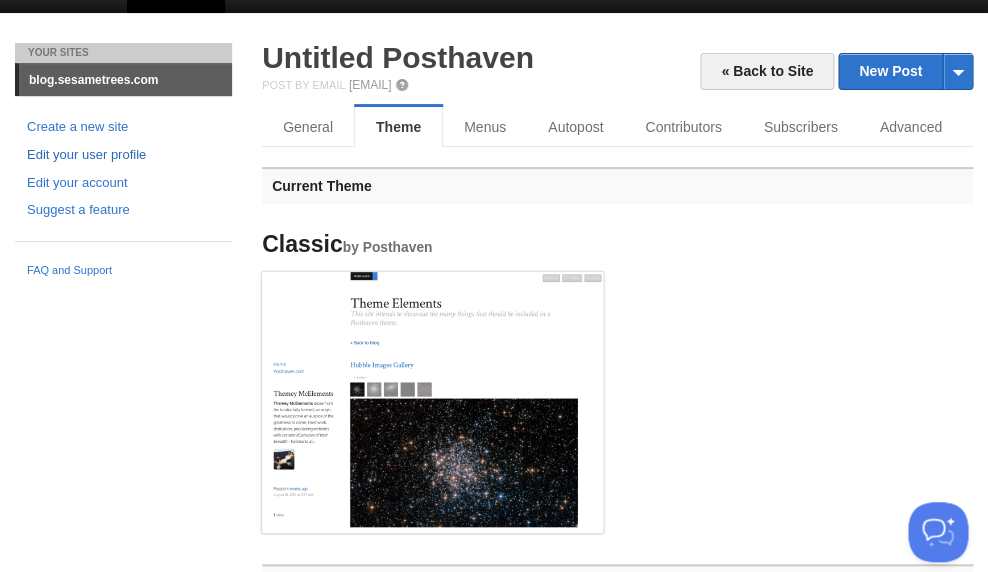 click on "Edit your user profile" at bounding box center [123, 155] 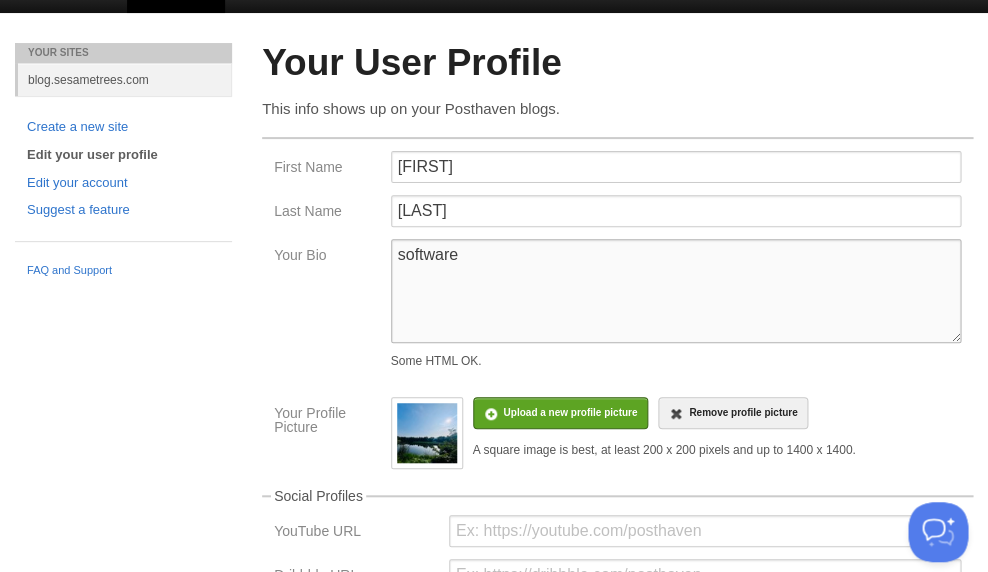 drag, startPoint x: 472, startPoint y: 259, endPoint x: 340, endPoint y: 247, distance: 132.54433 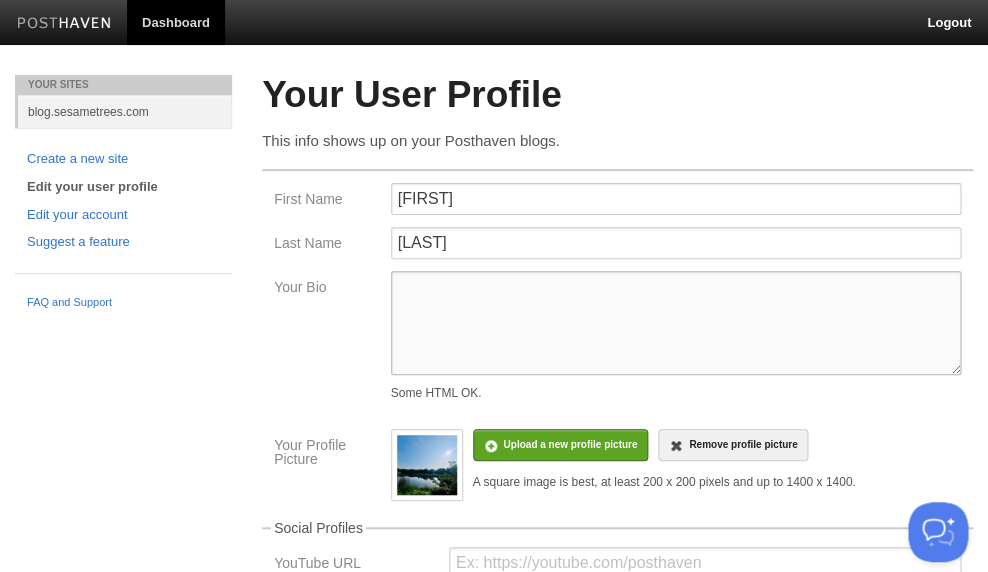 scroll, scrollTop: 0, scrollLeft: 0, axis: both 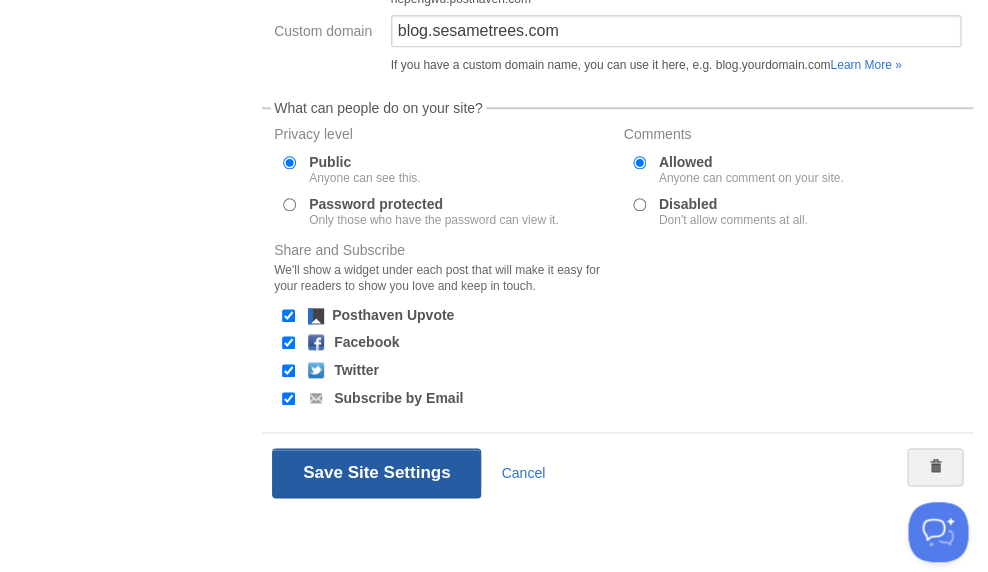 click on "Save Site Settings" at bounding box center (376, 473) 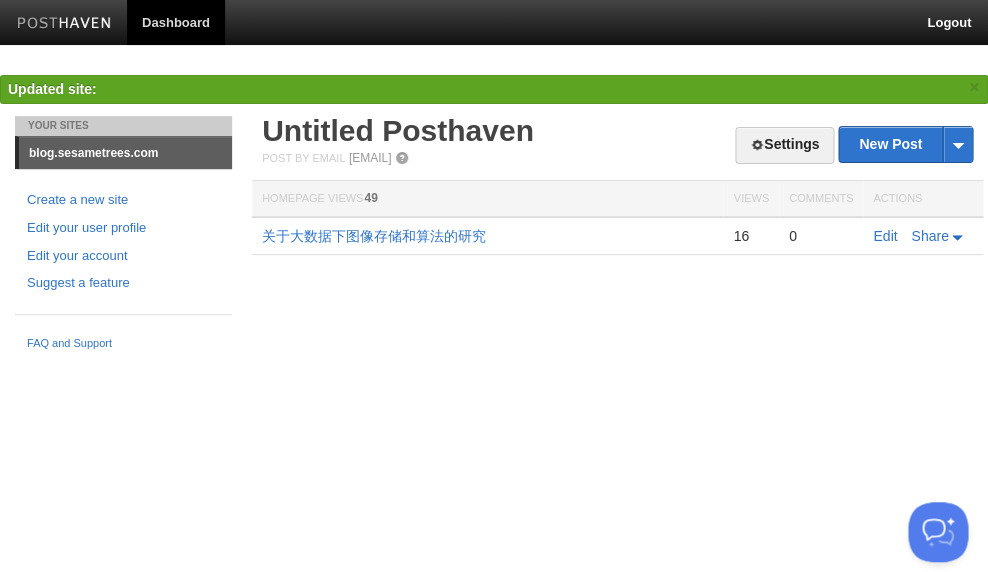 scroll, scrollTop: 0, scrollLeft: 0, axis: both 